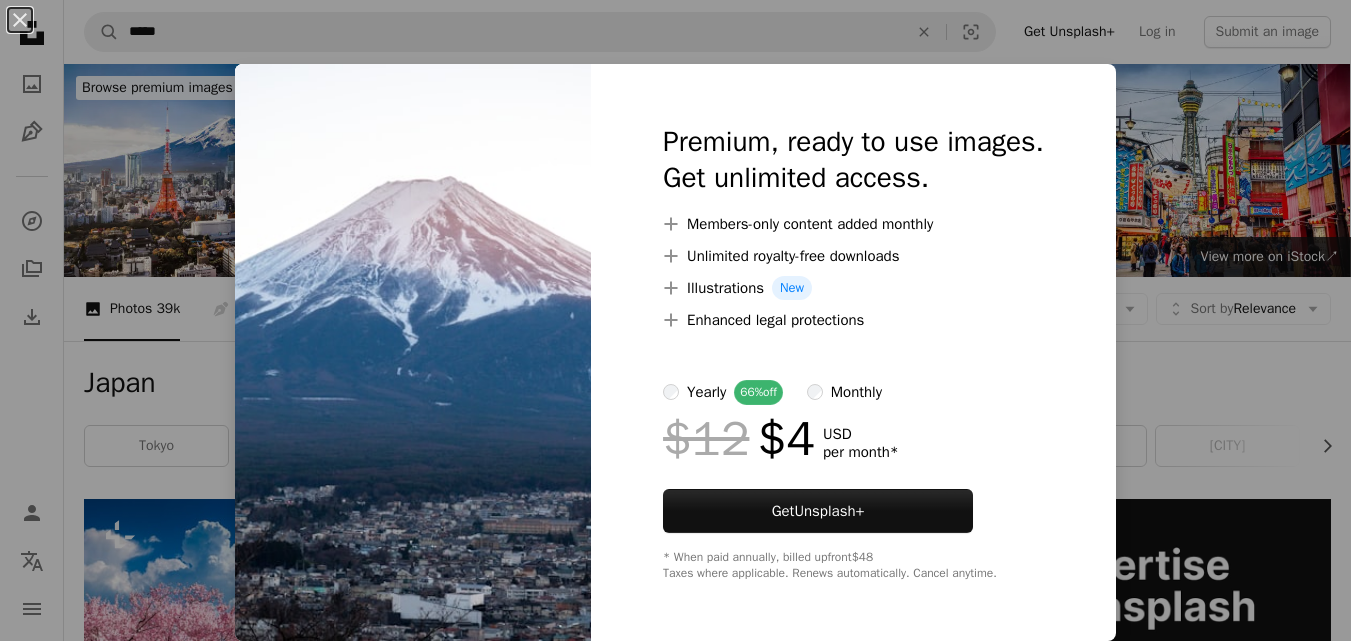 scroll, scrollTop: 2100, scrollLeft: 0, axis: vertical 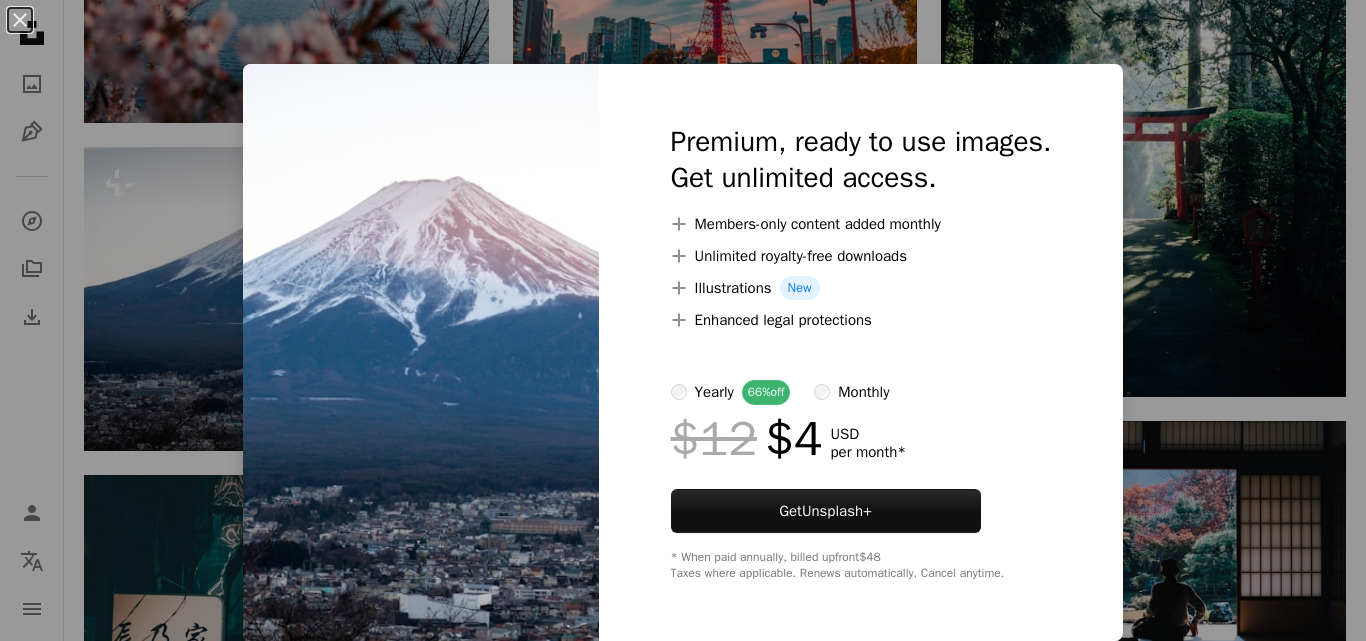click on "An X shape Premium, ready to use images. Get unlimited access. A plus sign Members-only content added monthly A plus sign Unlimited royalty-free downloads A plus sign Illustrations  New A plus sign Enhanced legal protections yearly 66%  off monthly $12   $4 USD per month * Get  Unsplash+ * When paid annually, billed upfront  $48 Taxes where applicable. Renews automatically. Cancel anytime." at bounding box center [683, 320] 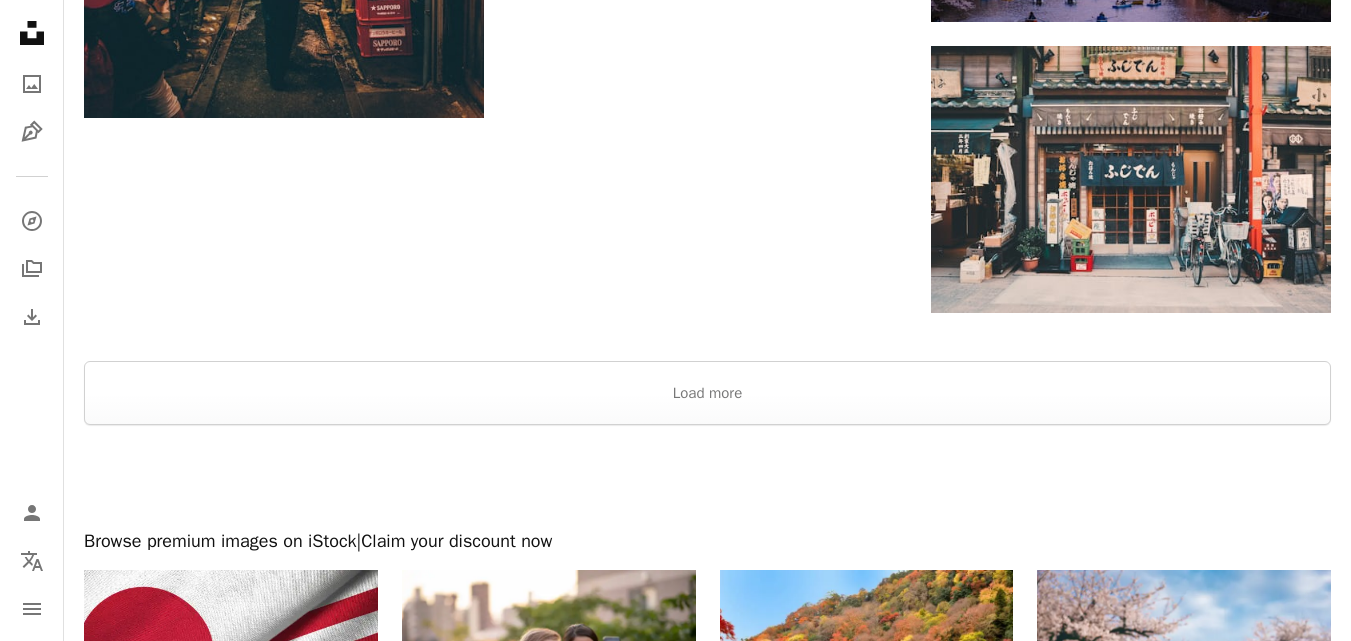 scroll, scrollTop: 3100, scrollLeft: 0, axis: vertical 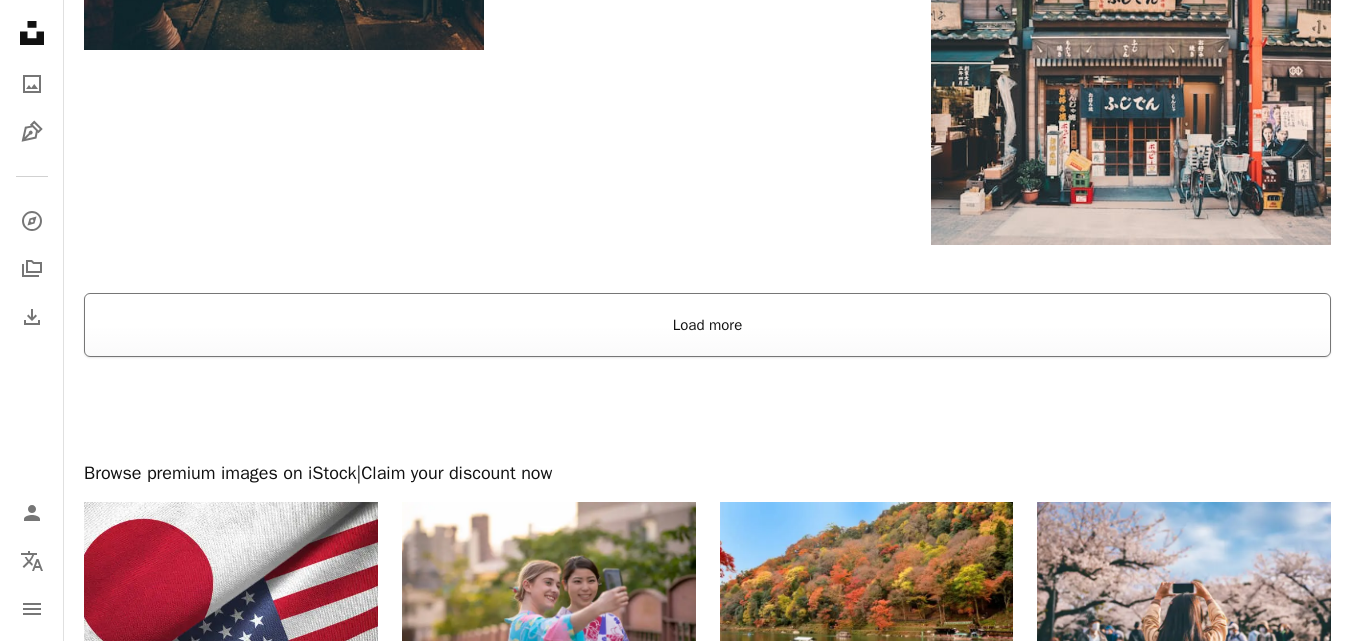 click on "Load more" at bounding box center [707, 325] 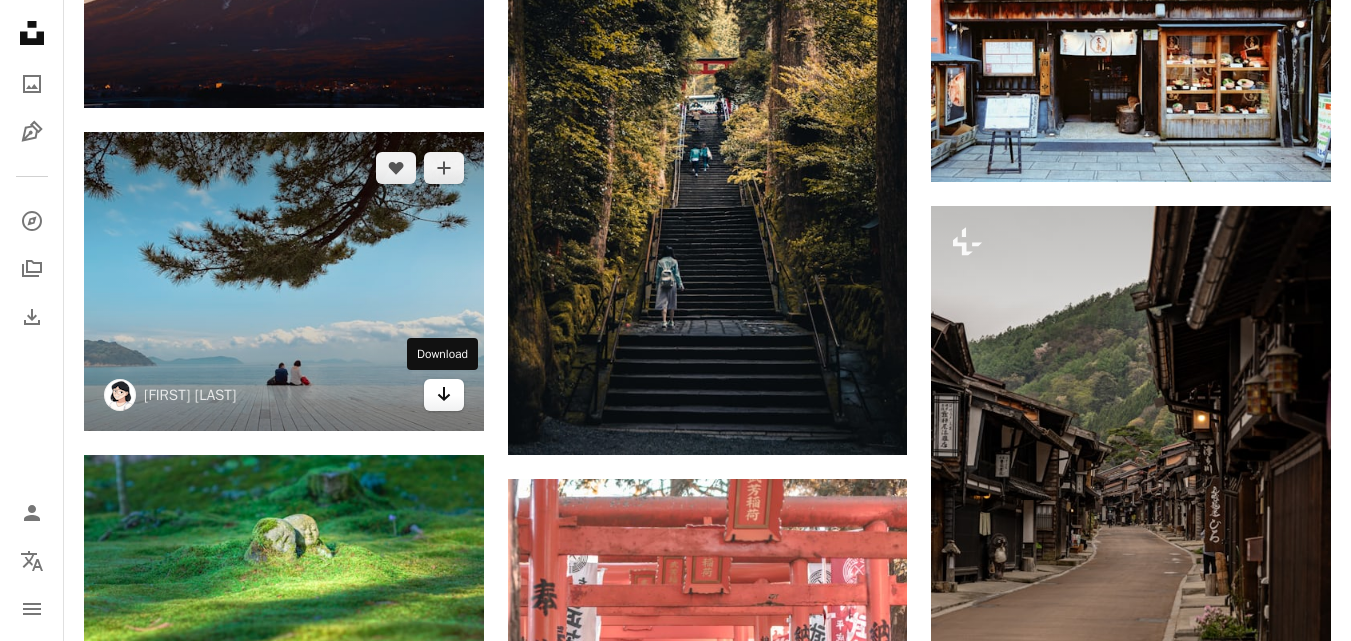 scroll, scrollTop: 11000, scrollLeft: 0, axis: vertical 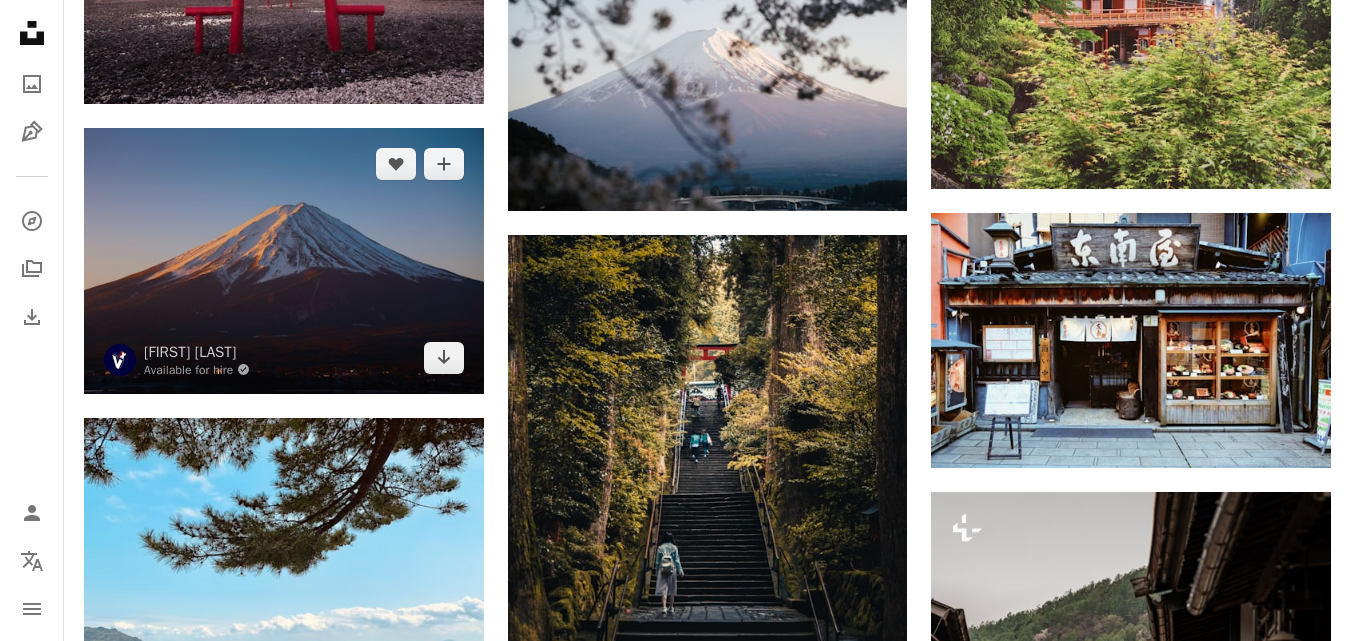 click at bounding box center (284, 261) 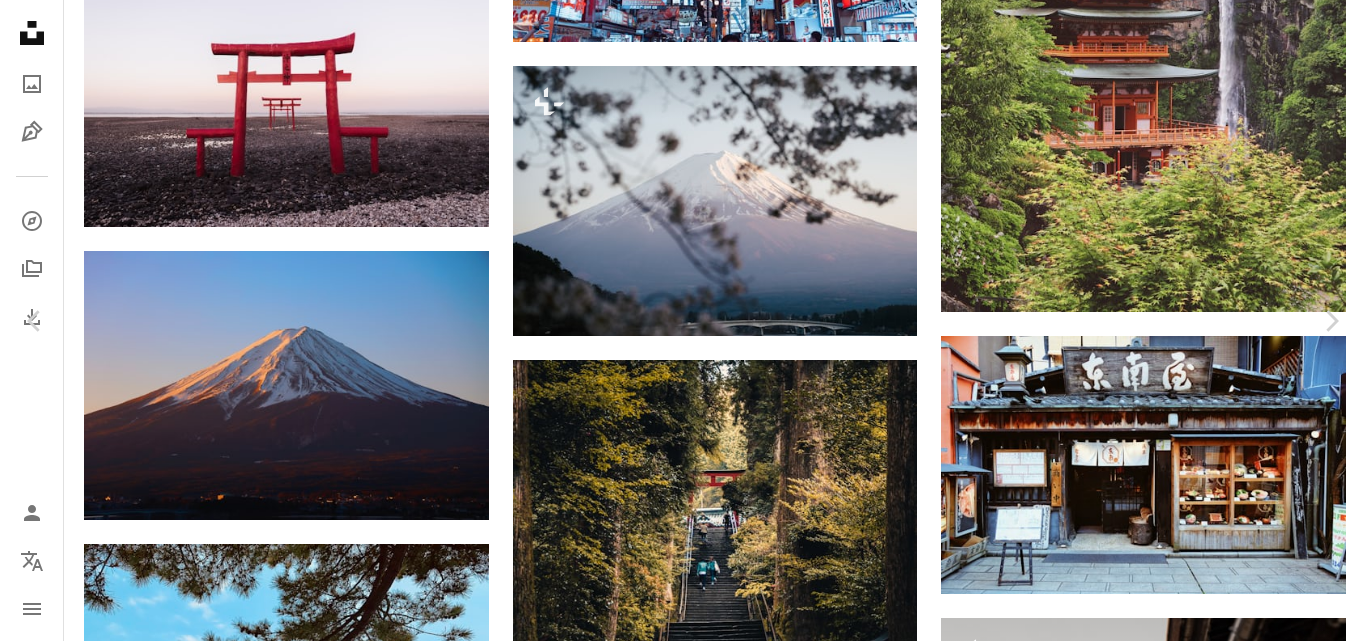 click on "Chevron down" 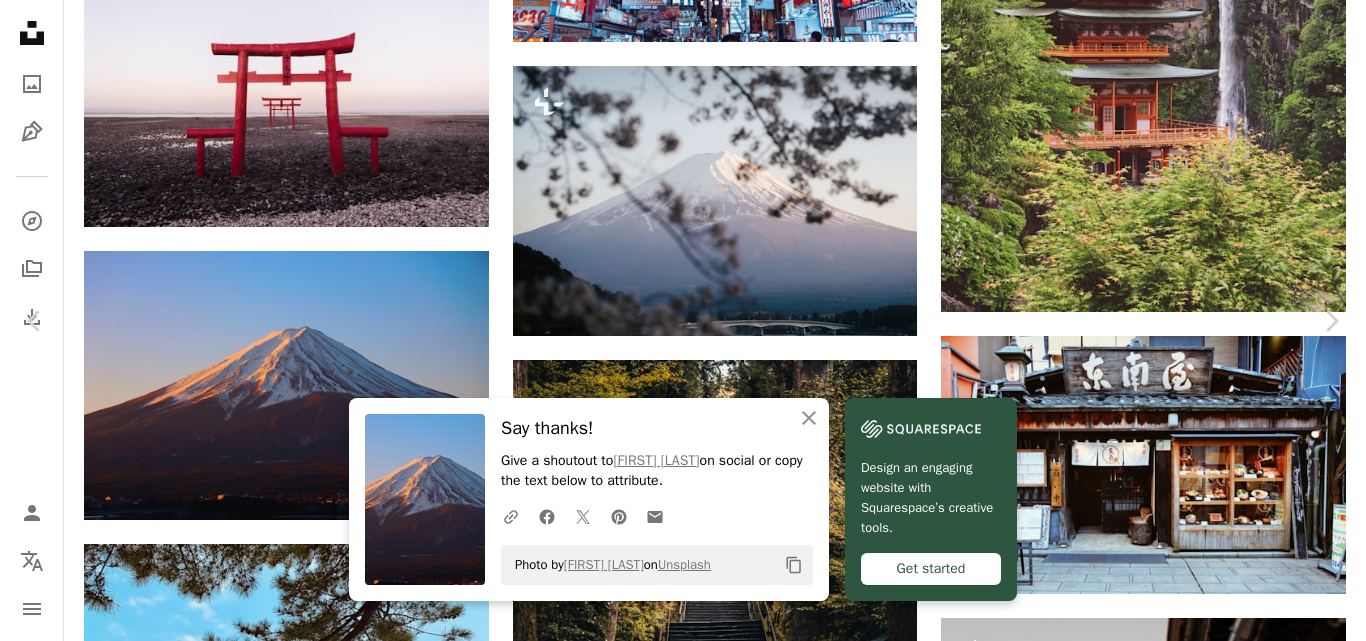 click on "An X shape" at bounding box center [20, 20] 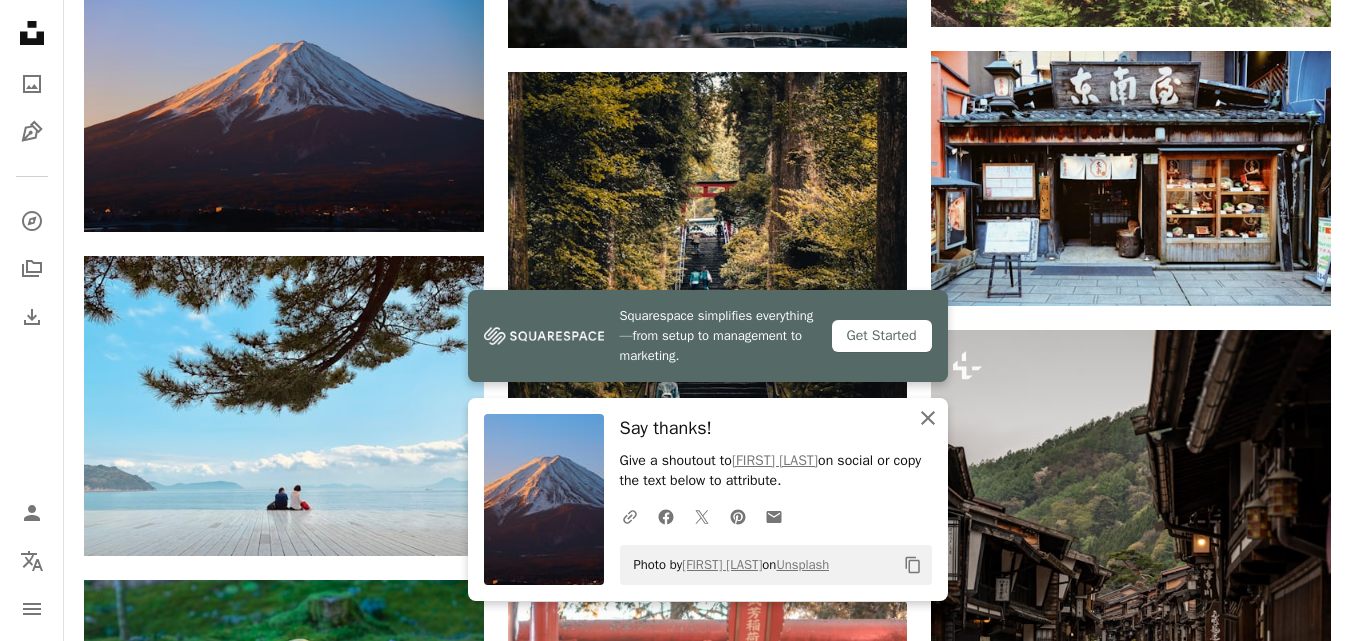 scroll, scrollTop: 11200, scrollLeft: 0, axis: vertical 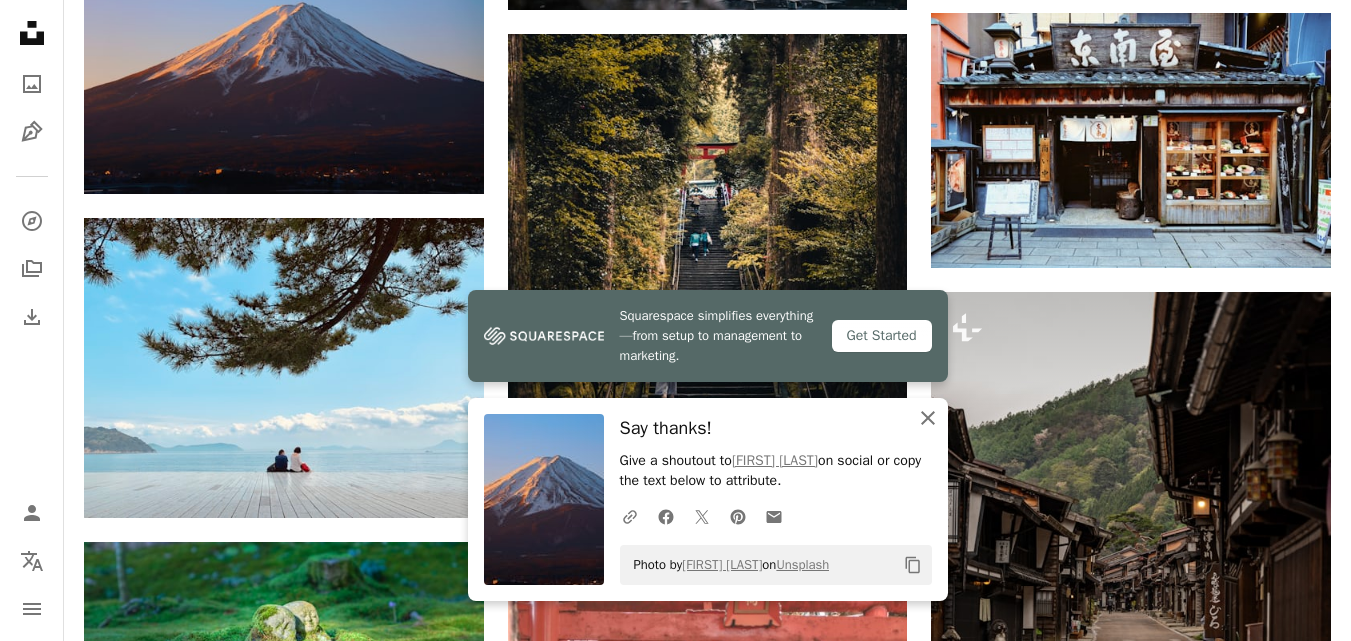 click on "An X shape Close" at bounding box center [928, 418] 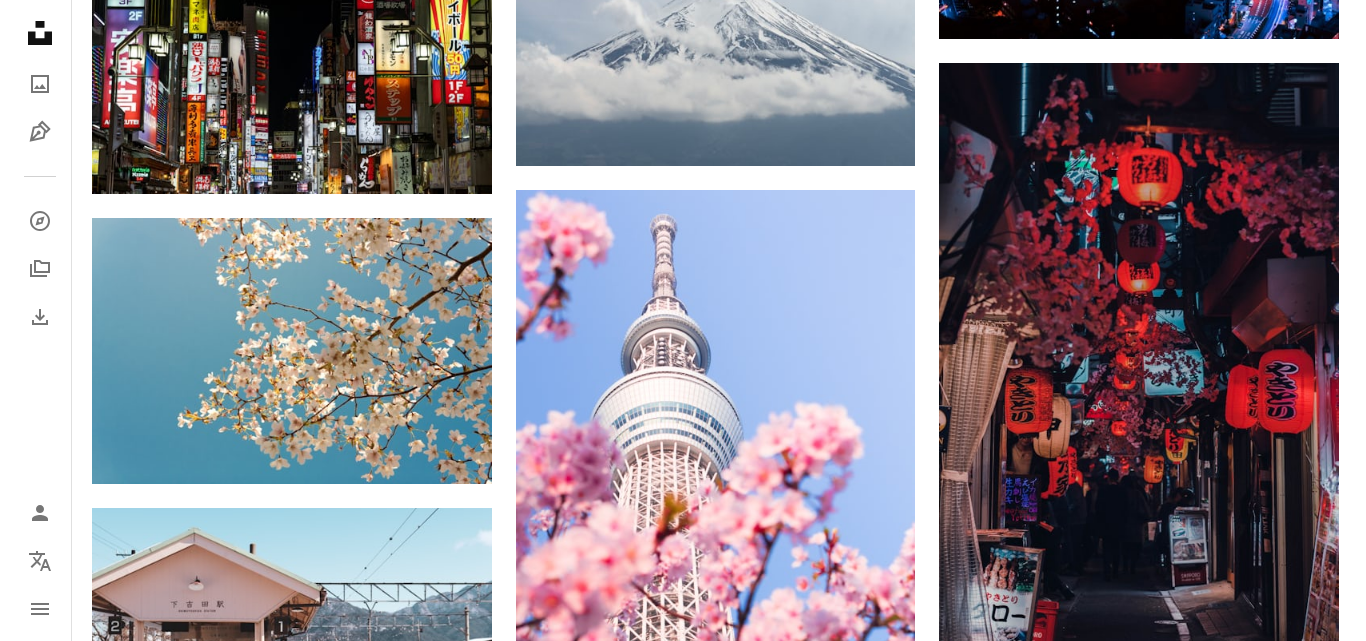 scroll, scrollTop: 14400, scrollLeft: 0, axis: vertical 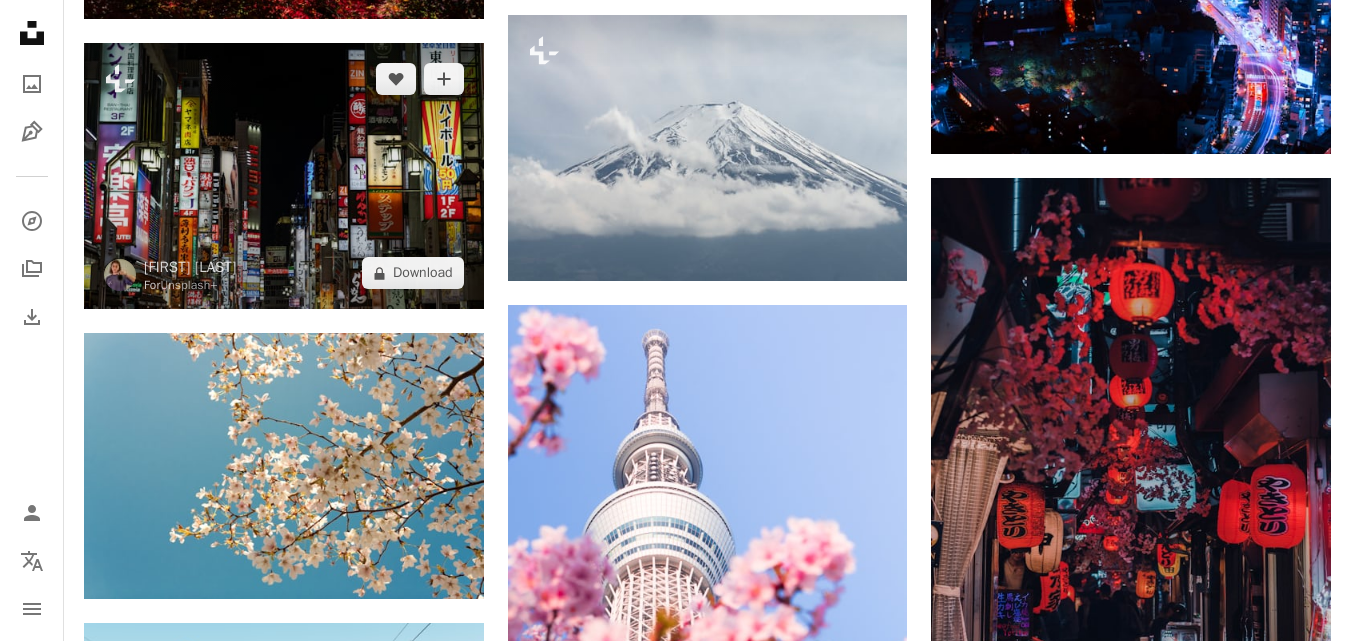 click at bounding box center [284, 176] 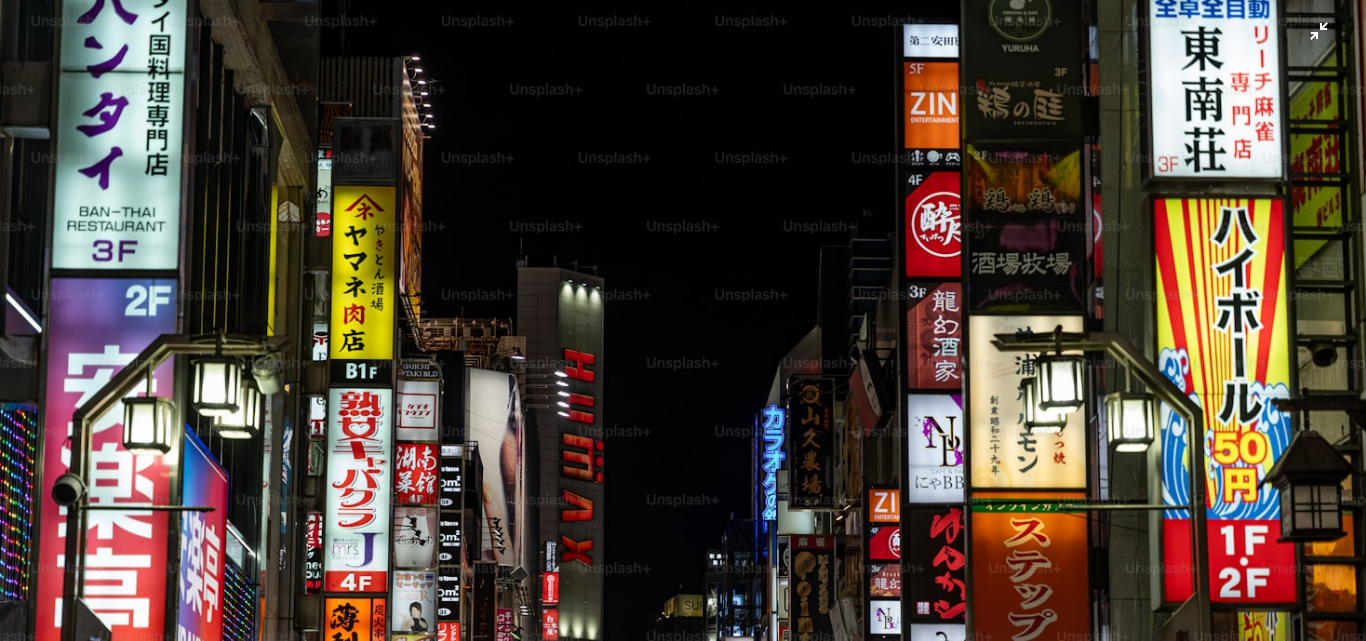 scroll, scrollTop: 125, scrollLeft: 0, axis: vertical 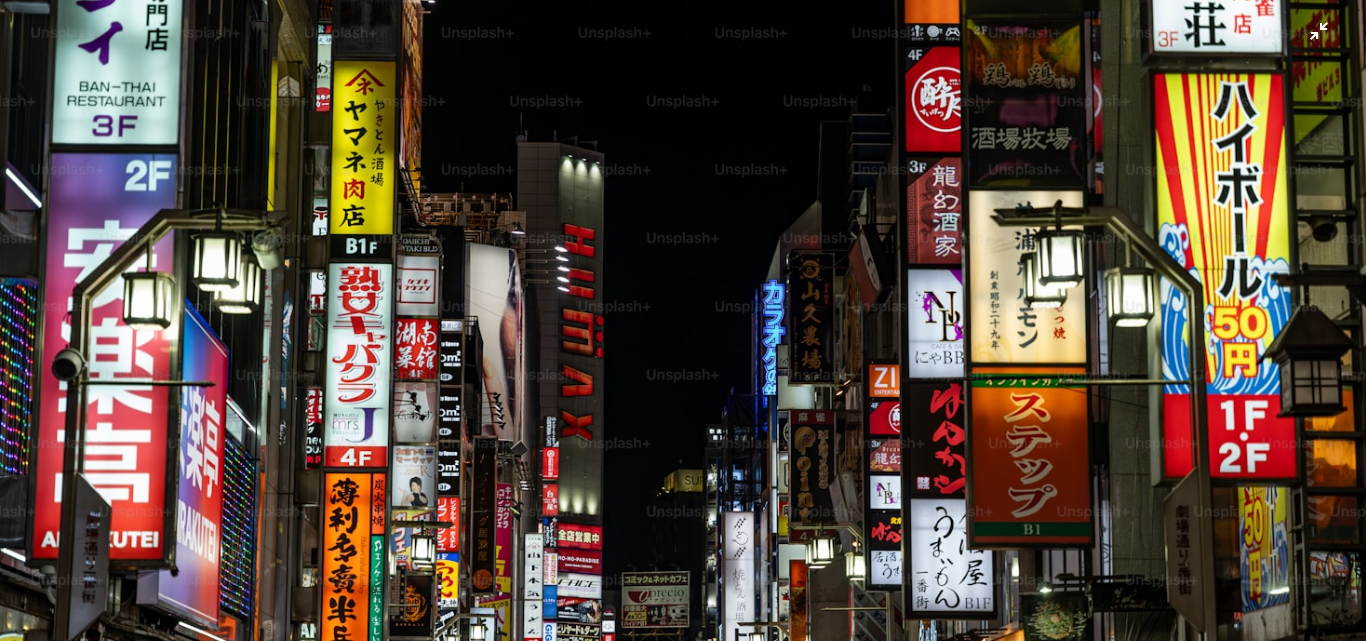 click at bounding box center (683, 330) 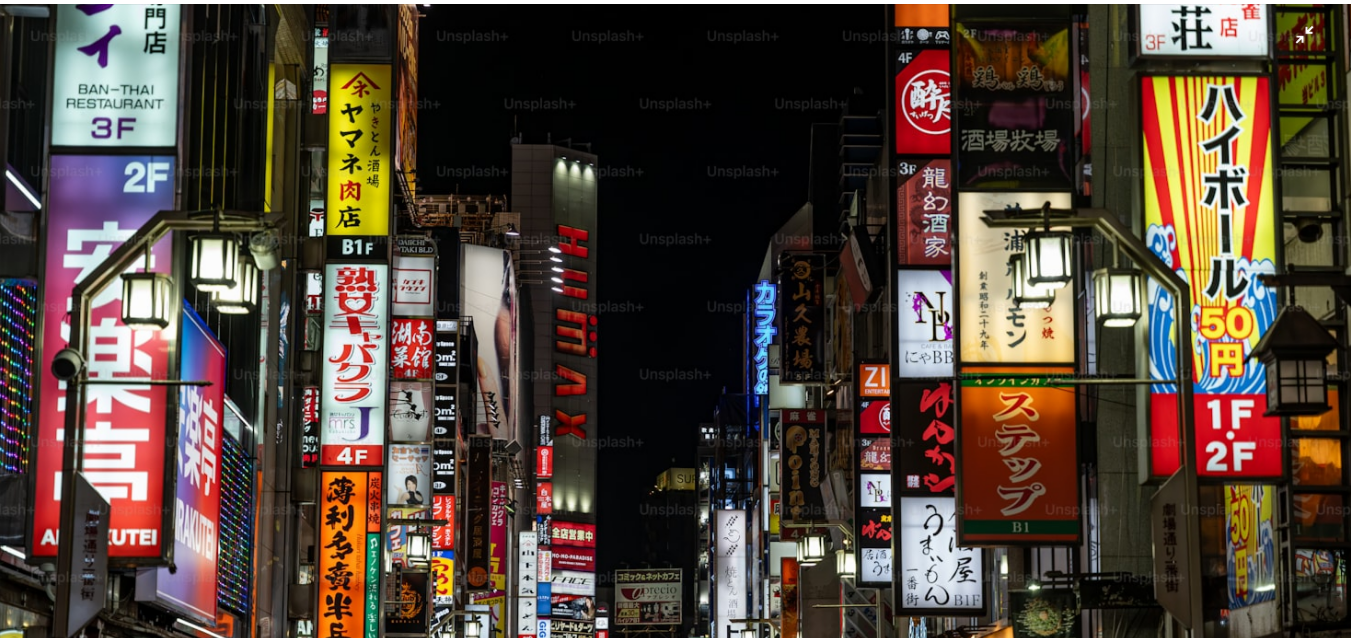 scroll, scrollTop: 27, scrollLeft: 0, axis: vertical 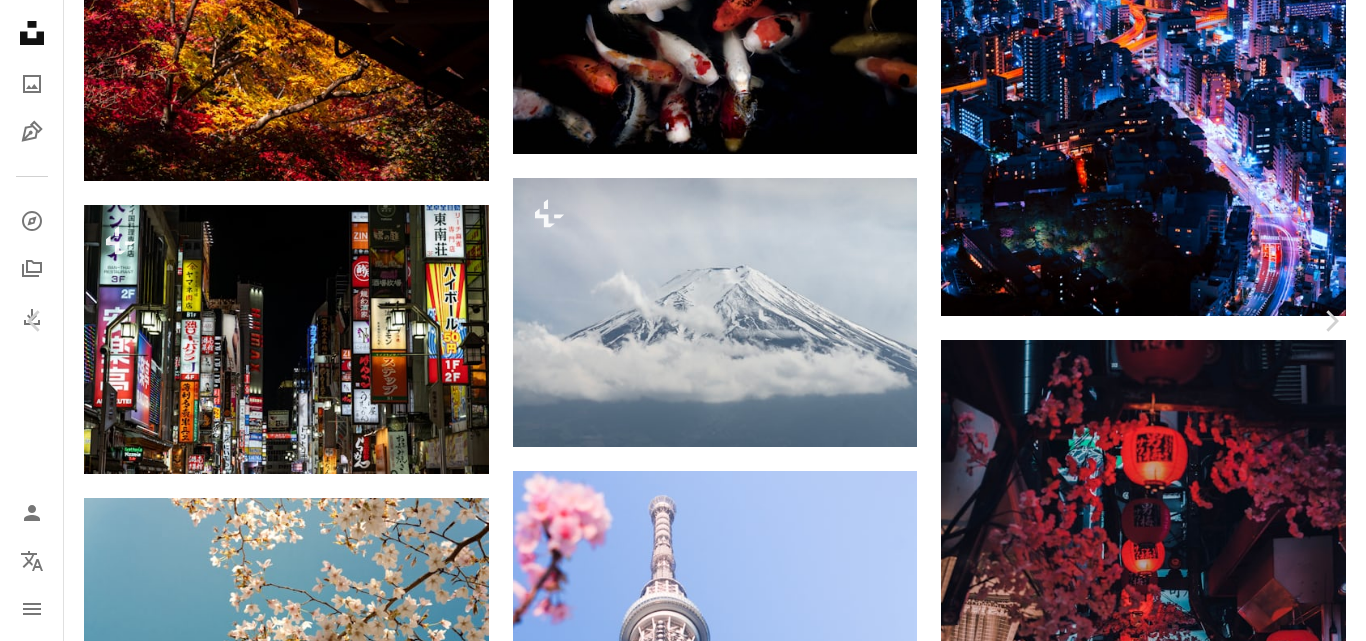 click on "An X shape" at bounding box center [20, 20] 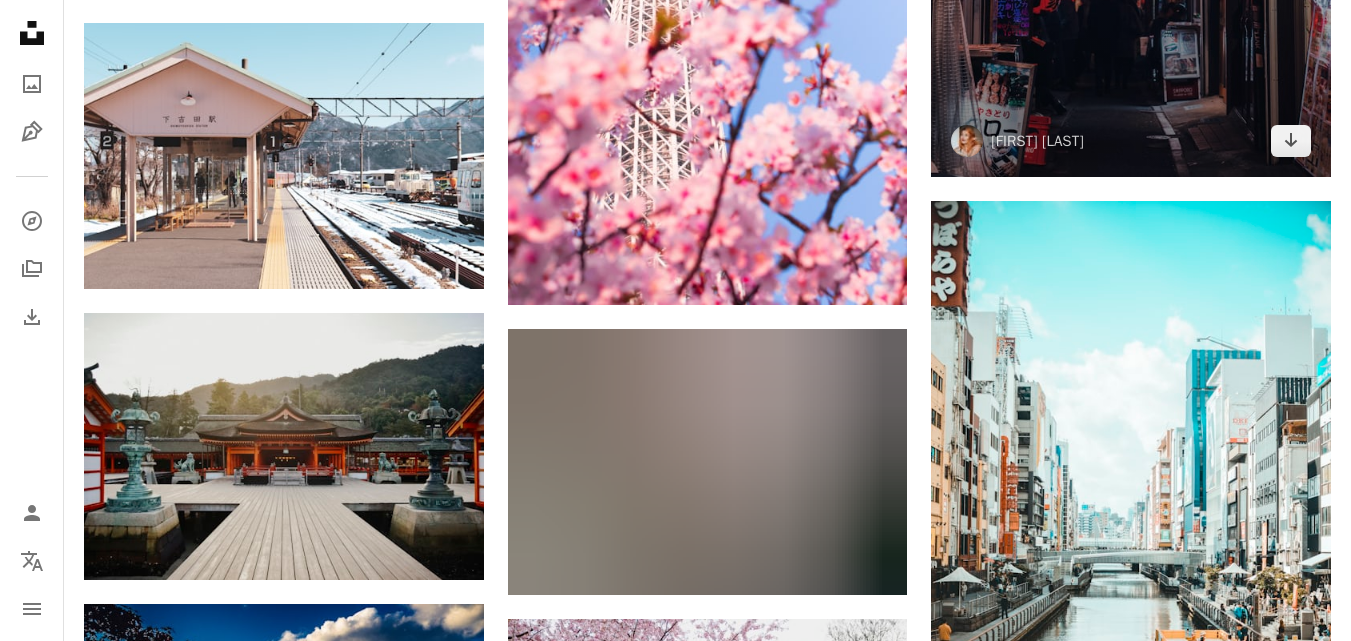 scroll, scrollTop: 15100, scrollLeft: 0, axis: vertical 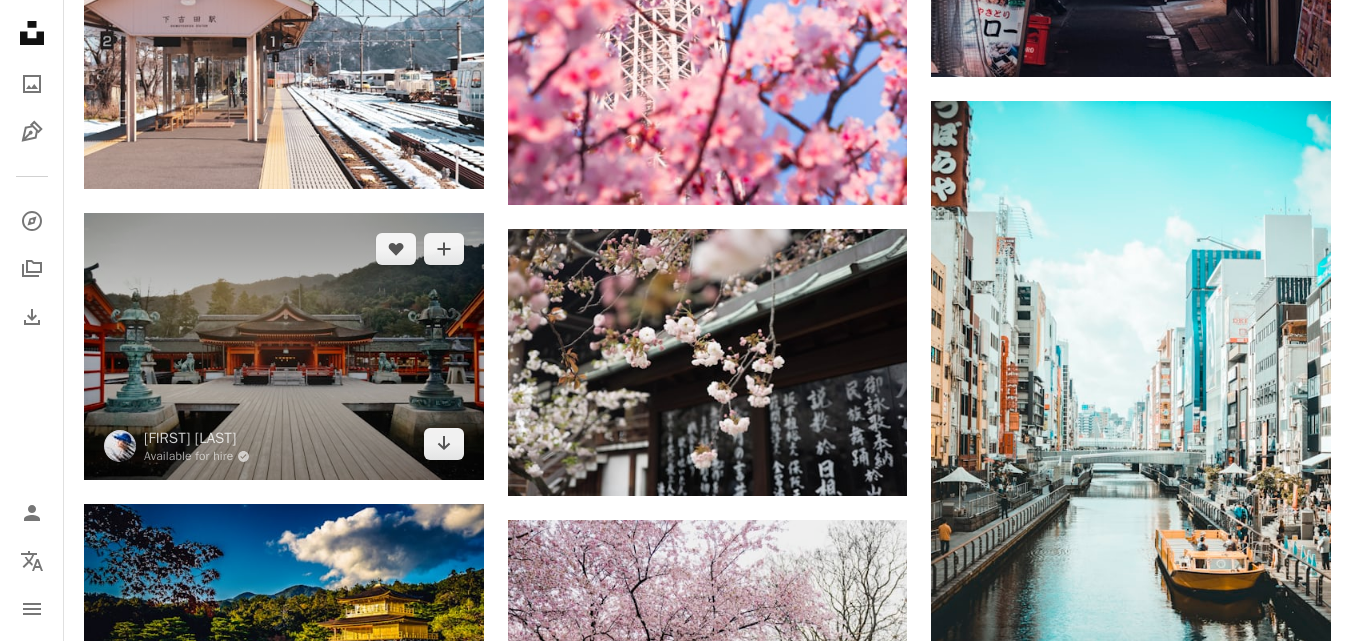 click at bounding box center [284, 346] 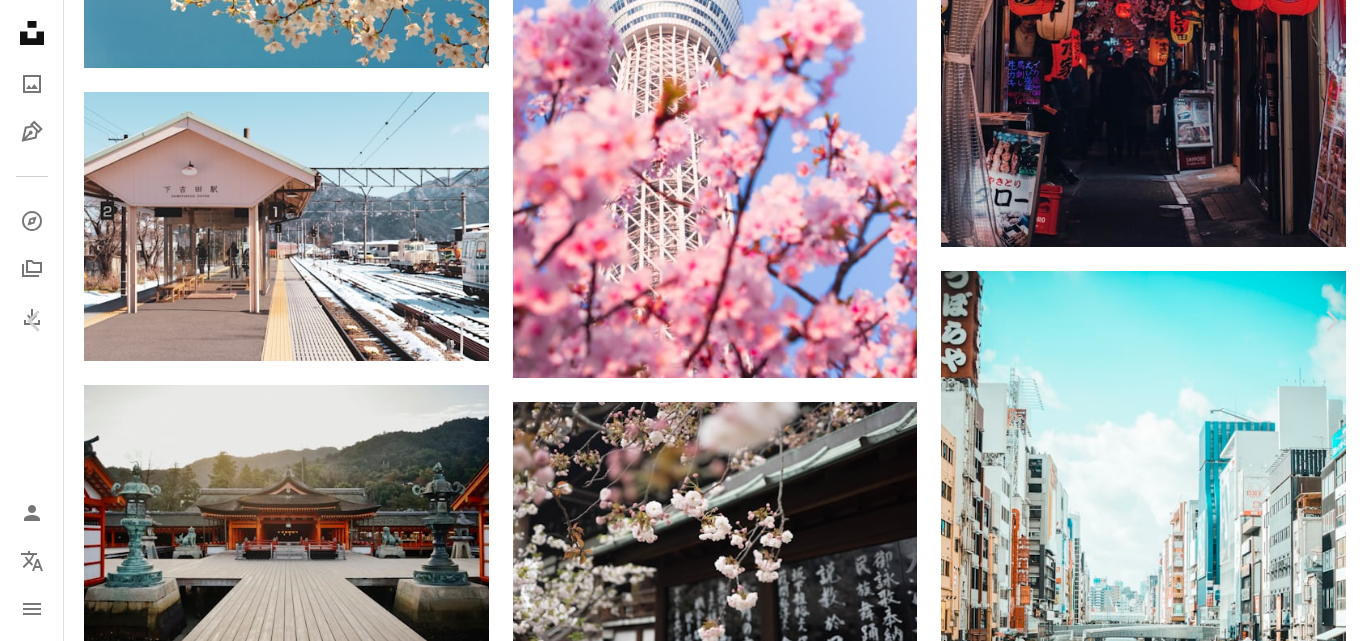 click on "Chevron down" 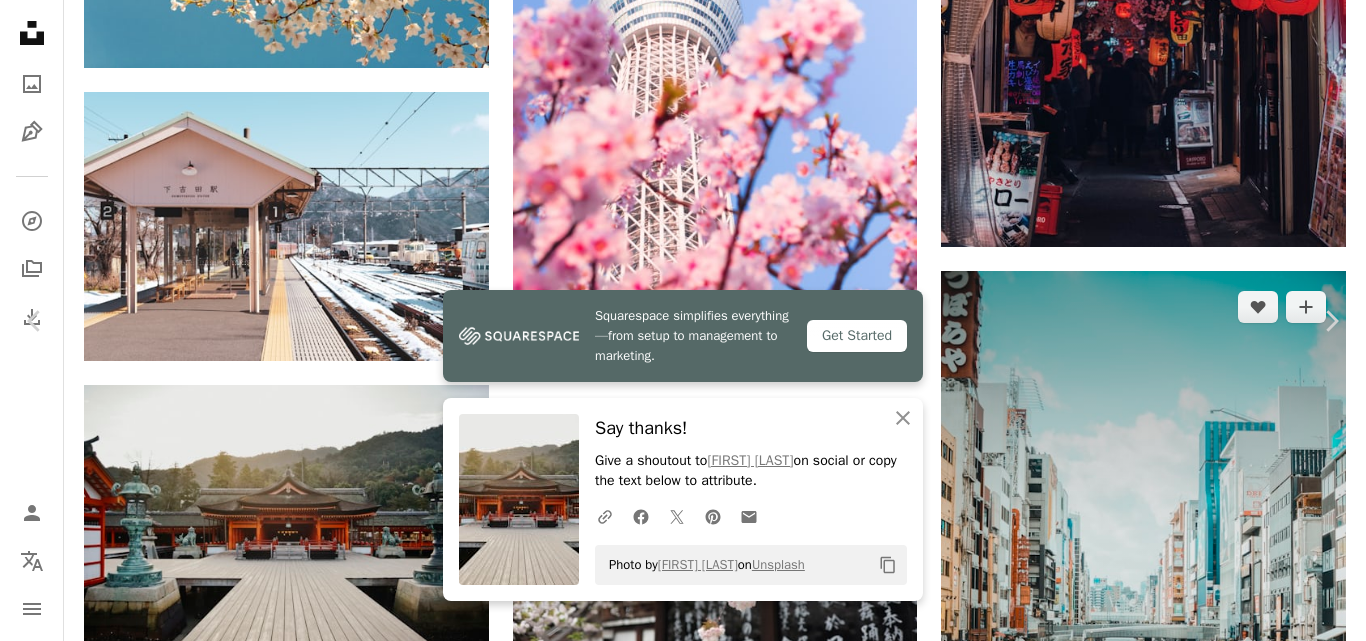 drag, startPoint x: 1310, startPoint y: 222, endPoint x: 1291, endPoint y: 256, distance: 38.948685 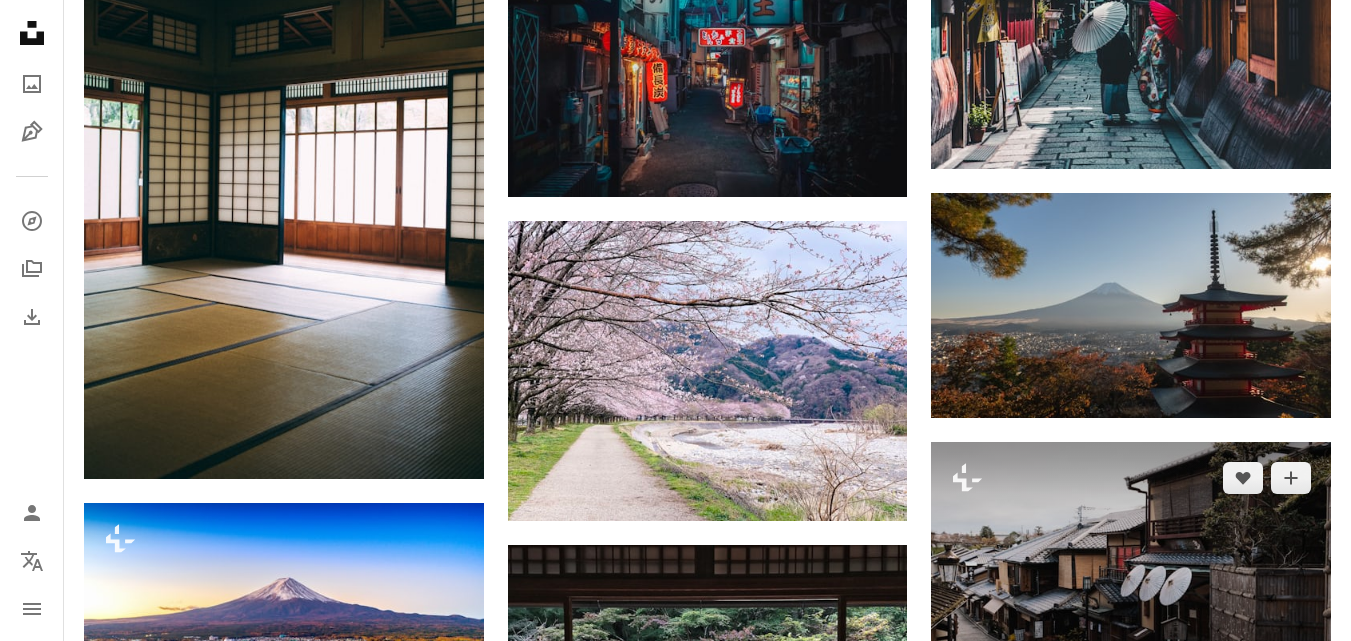 scroll, scrollTop: 23200, scrollLeft: 0, axis: vertical 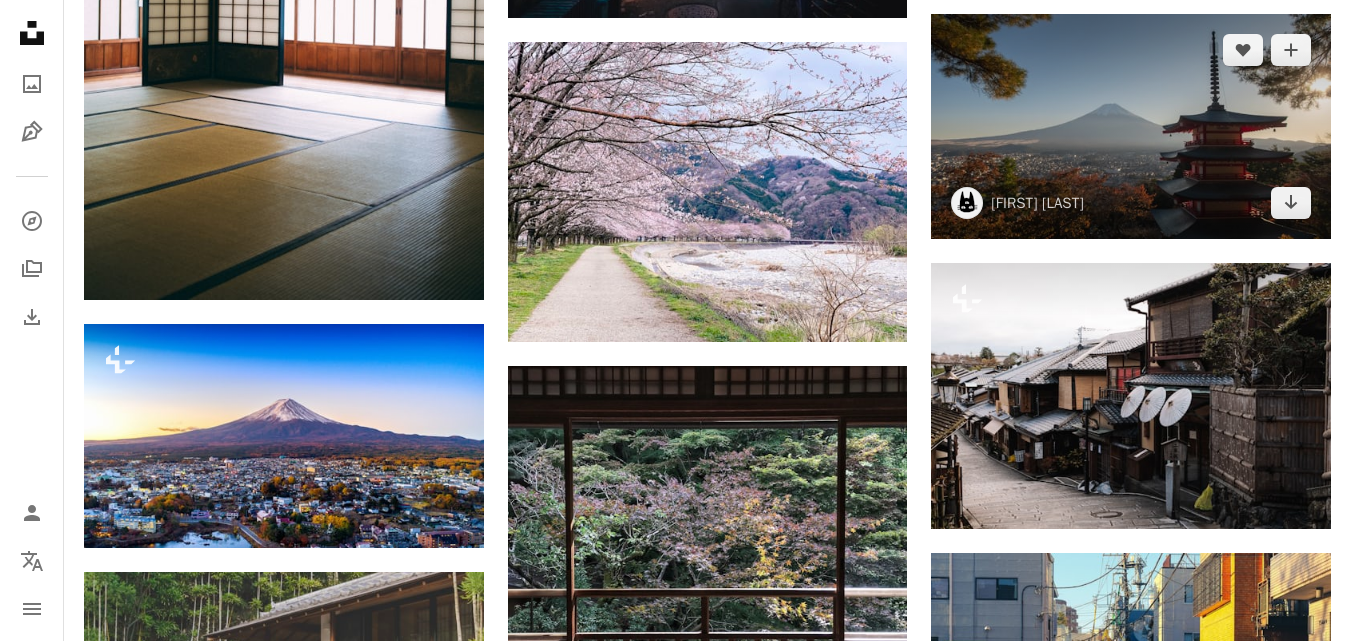click at bounding box center [1131, 126] 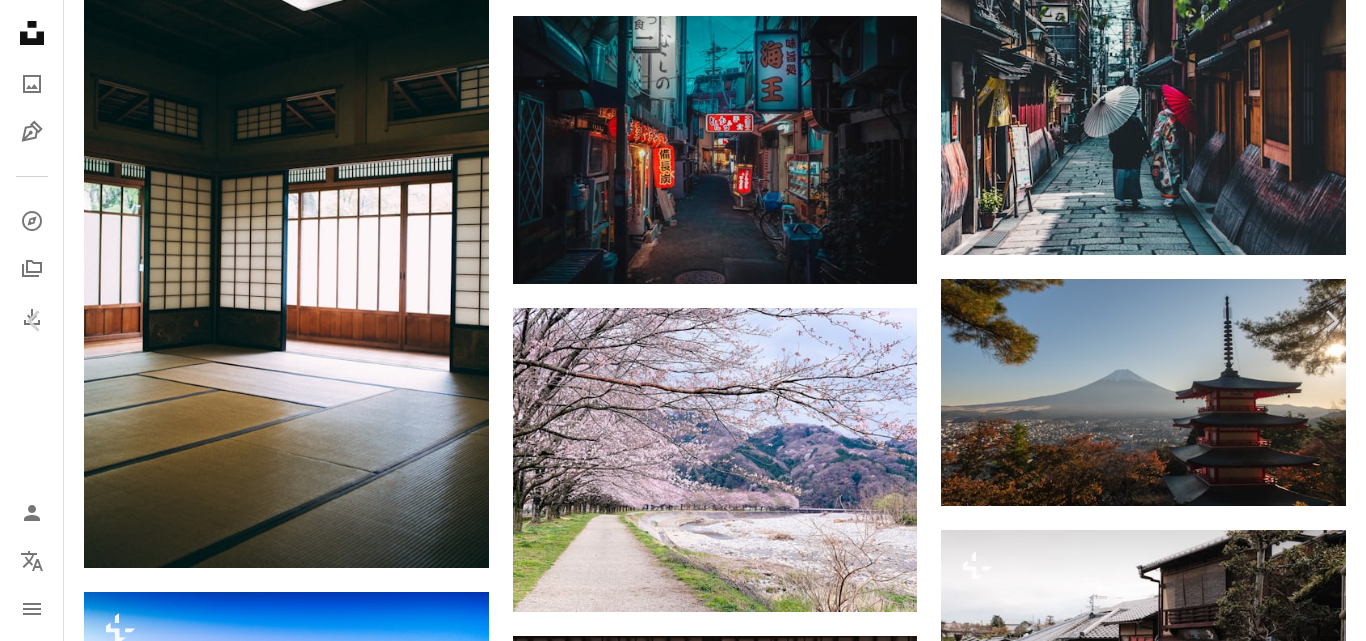 click on "Chevron down" 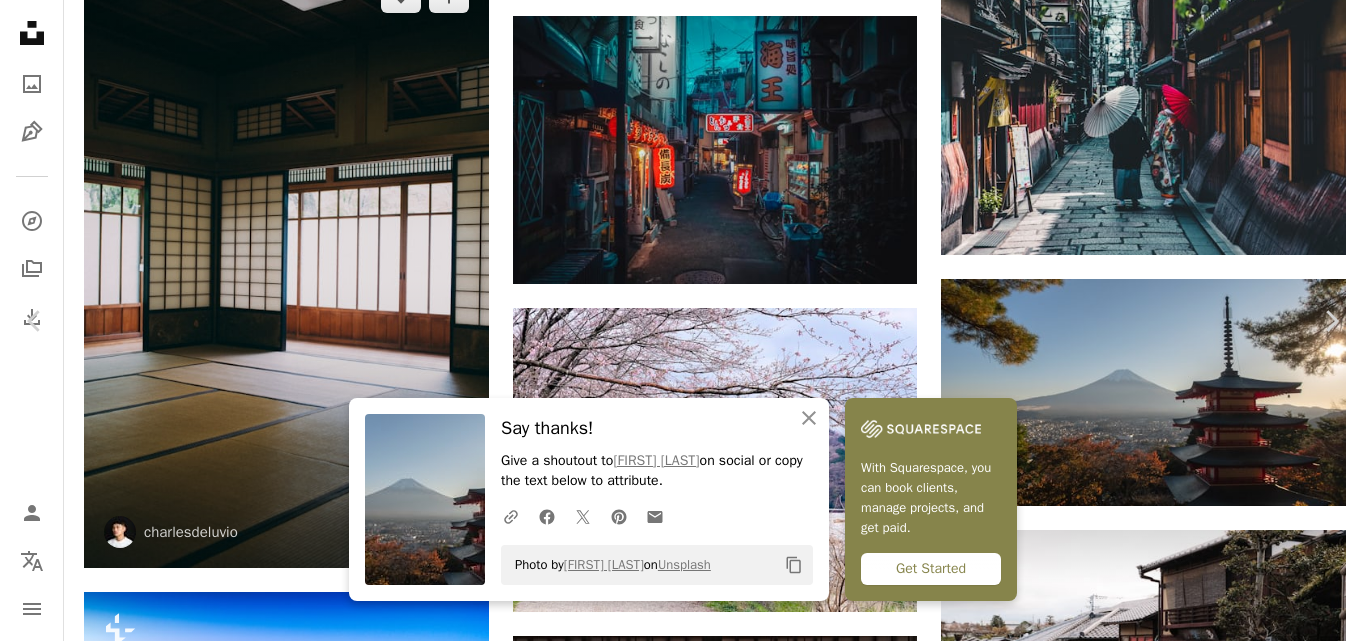 drag, startPoint x: 21, startPoint y: 20, endPoint x: 449, endPoint y: 224, distance: 474.1308 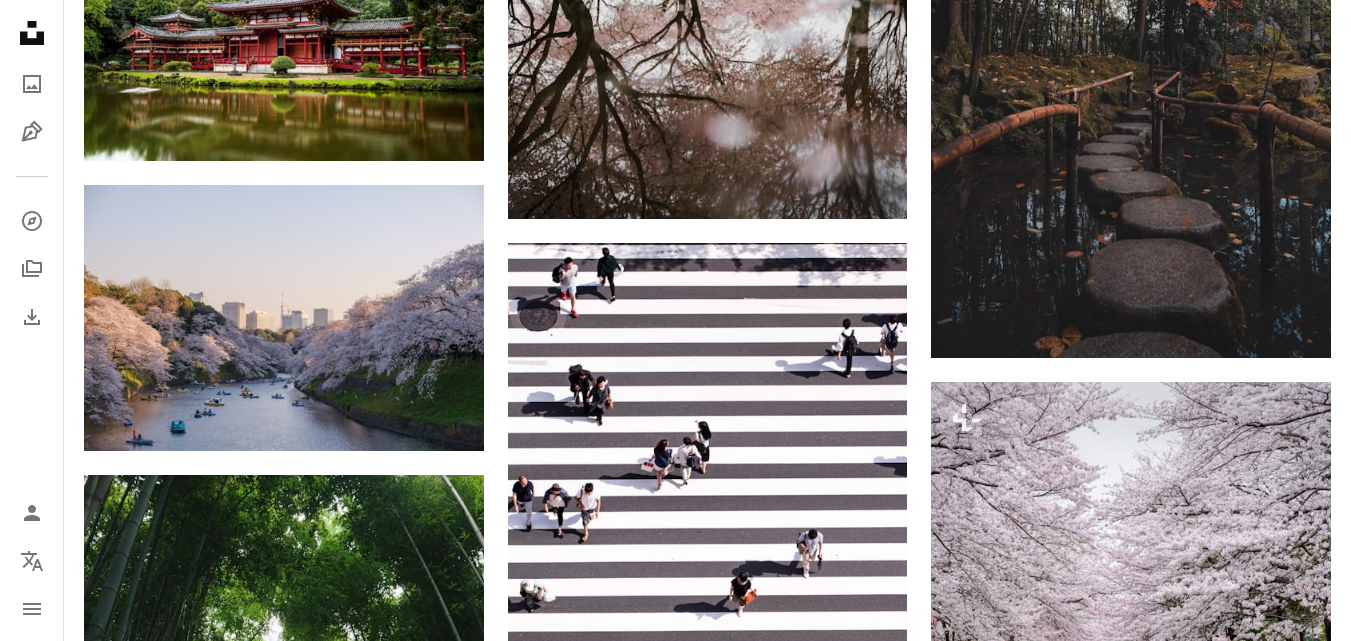 scroll, scrollTop: 15500, scrollLeft: 0, axis: vertical 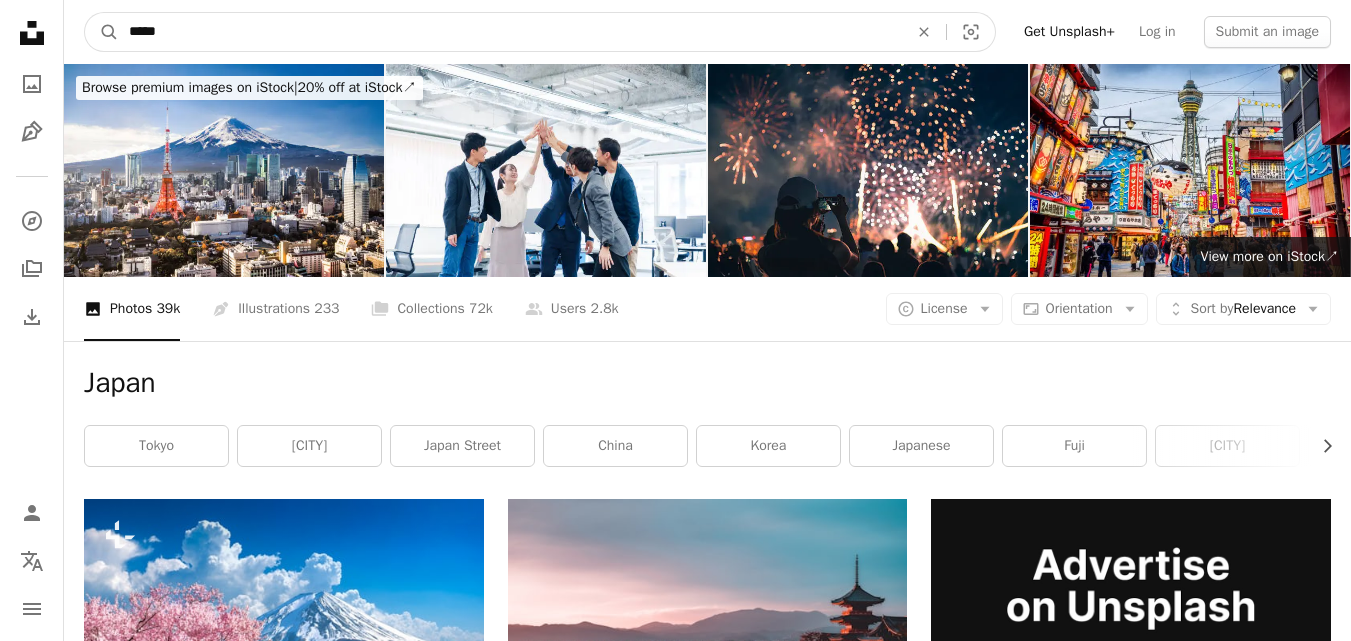 click on "*****" at bounding box center (510, 32) 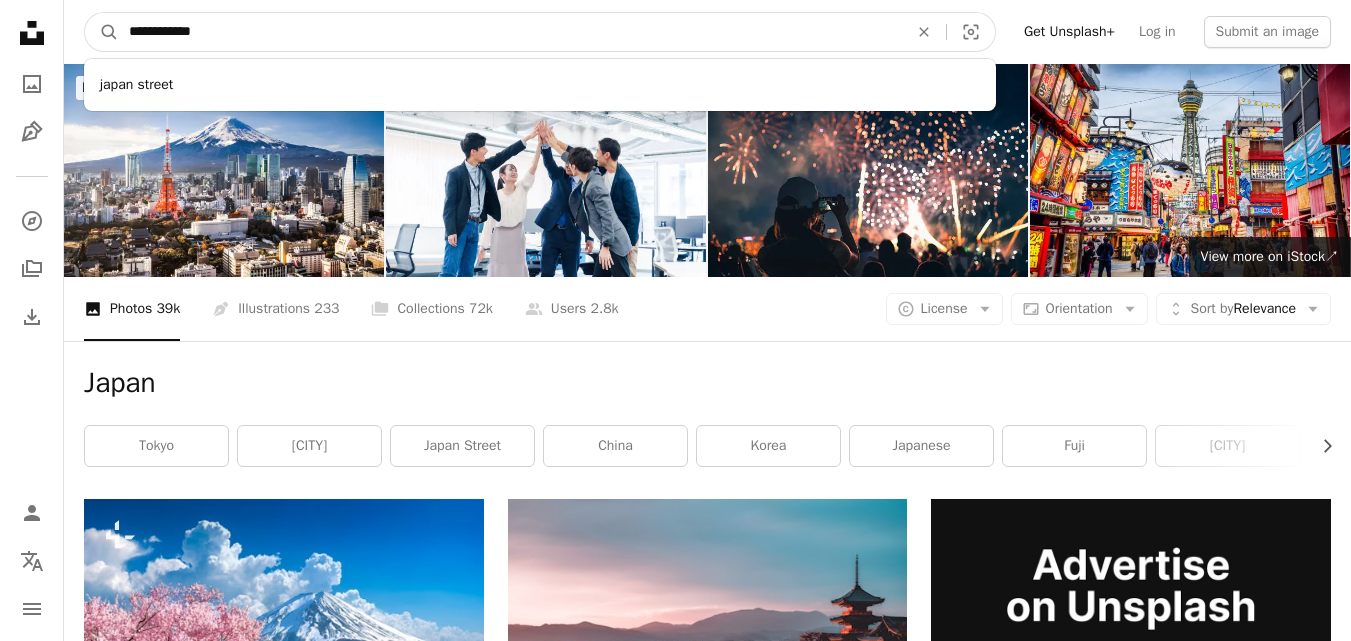type on "**********" 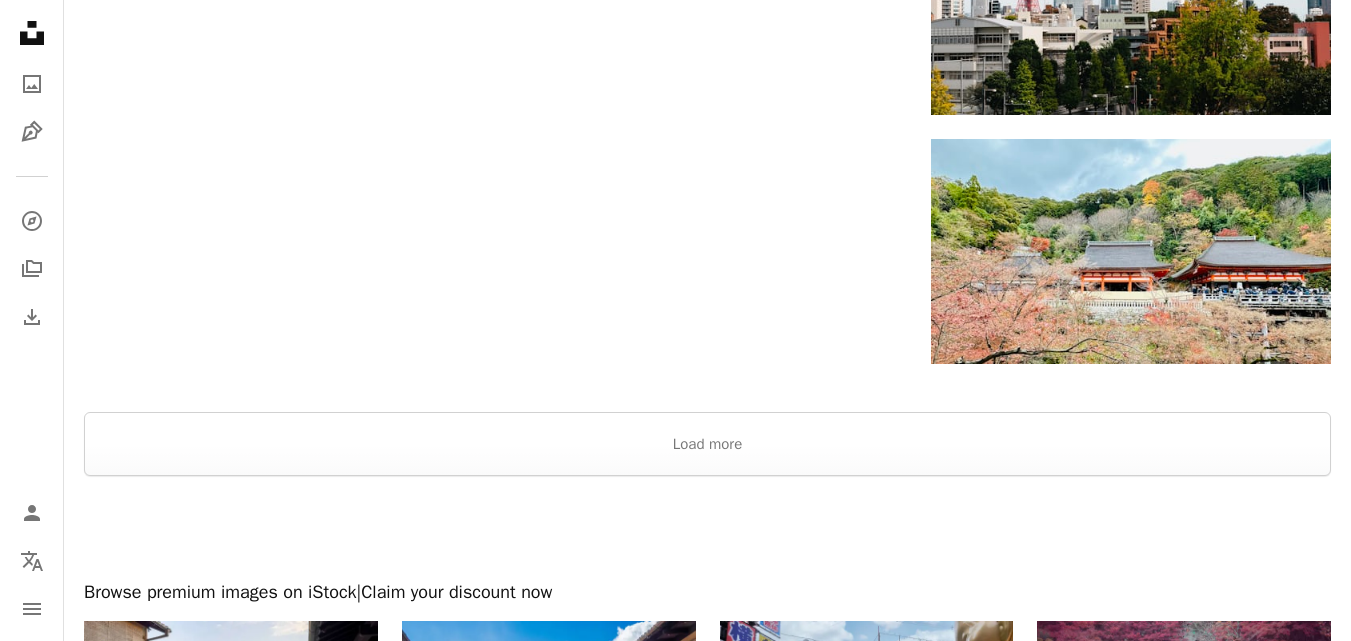 scroll, scrollTop: 3700, scrollLeft: 0, axis: vertical 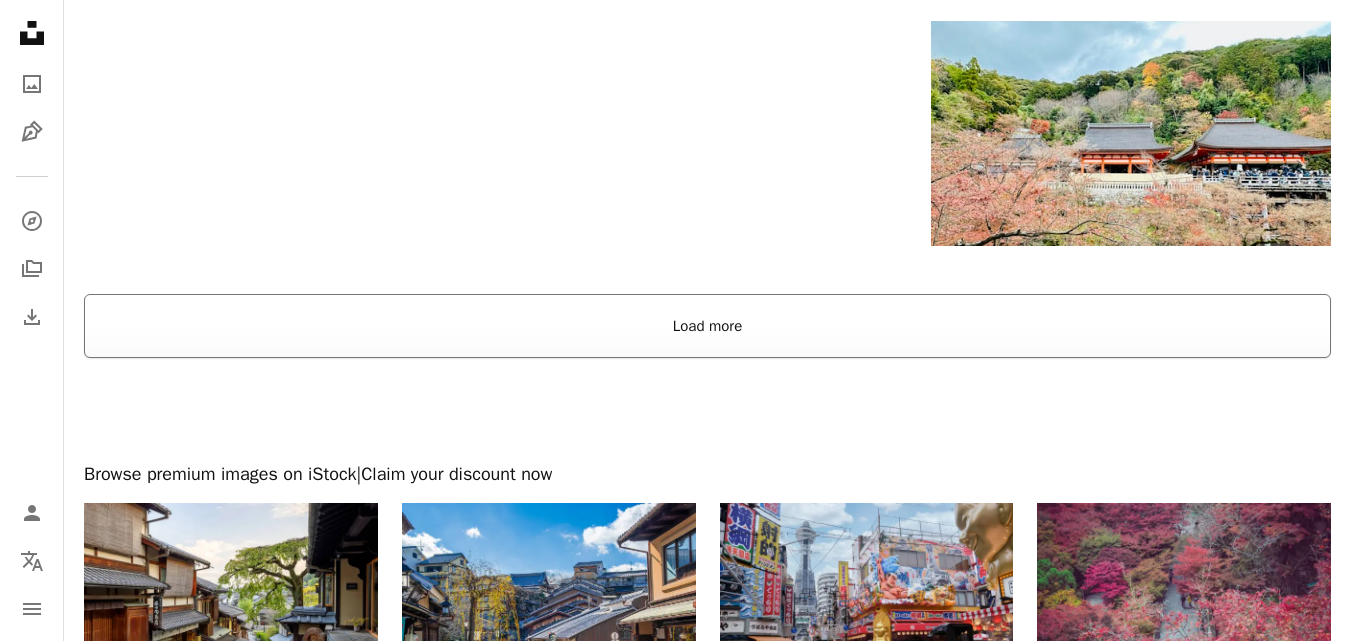 click on "Load more" at bounding box center (707, 326) 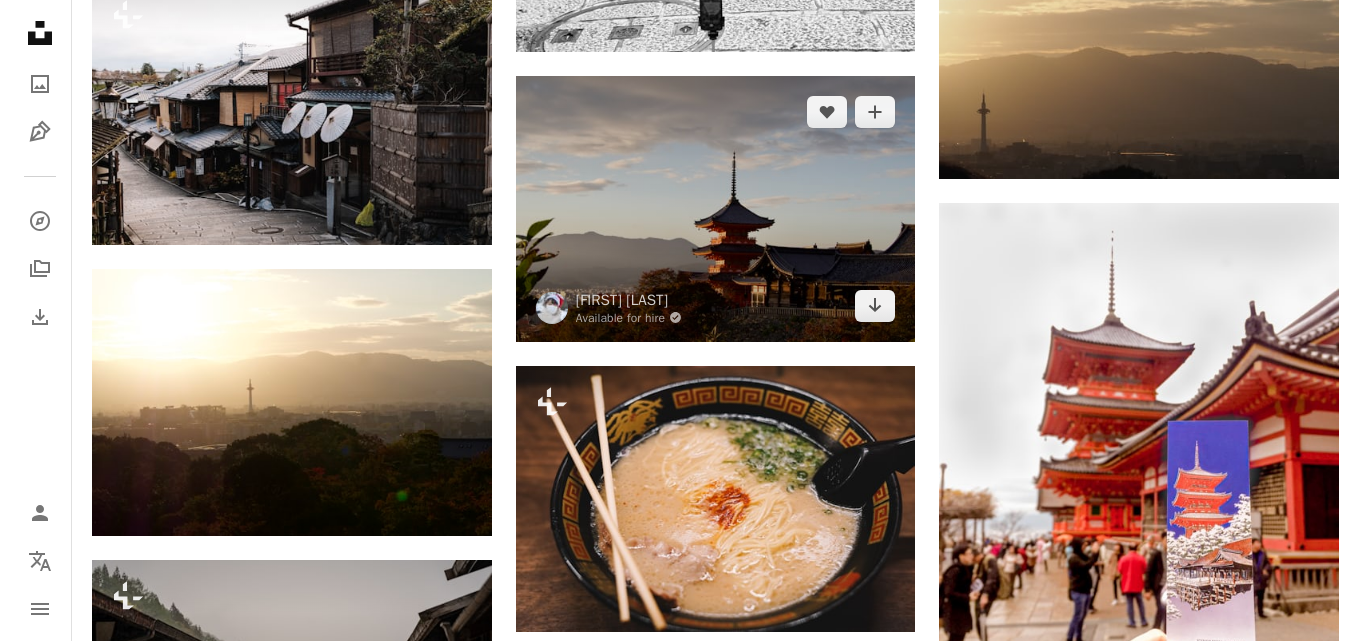 scroll, scrollTop: 8100, scrollLeft: 0, axis: vertical 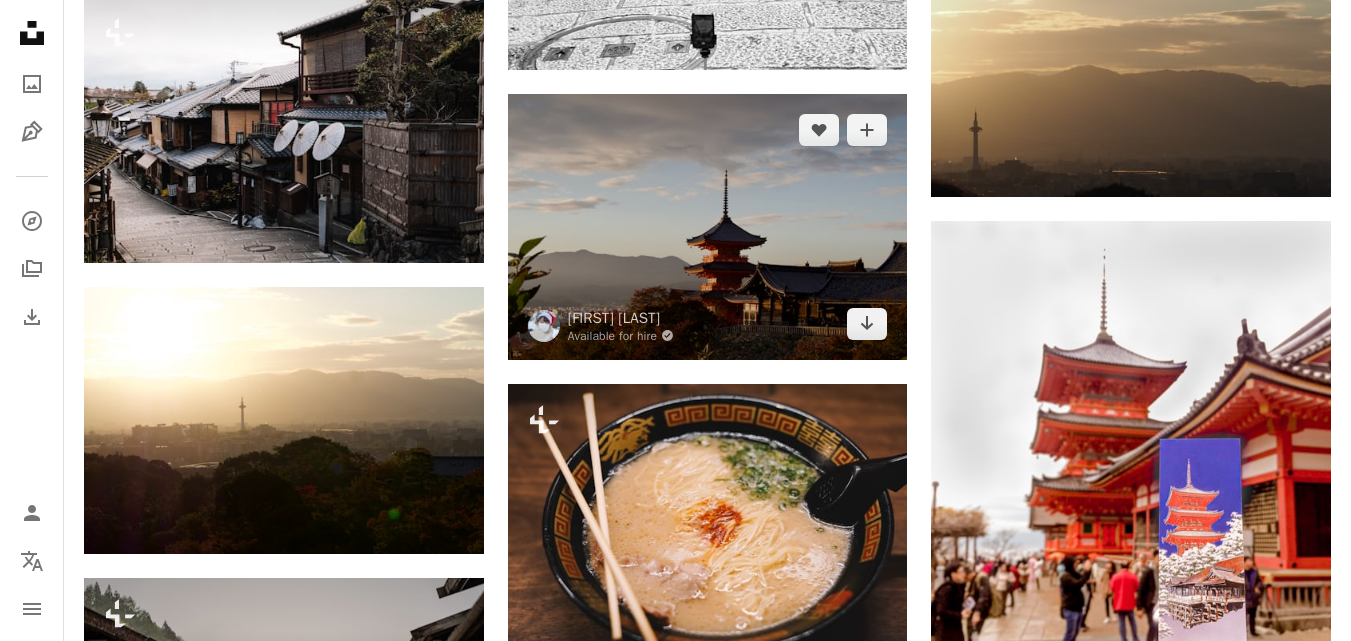 click at bounding box center [708, 227] 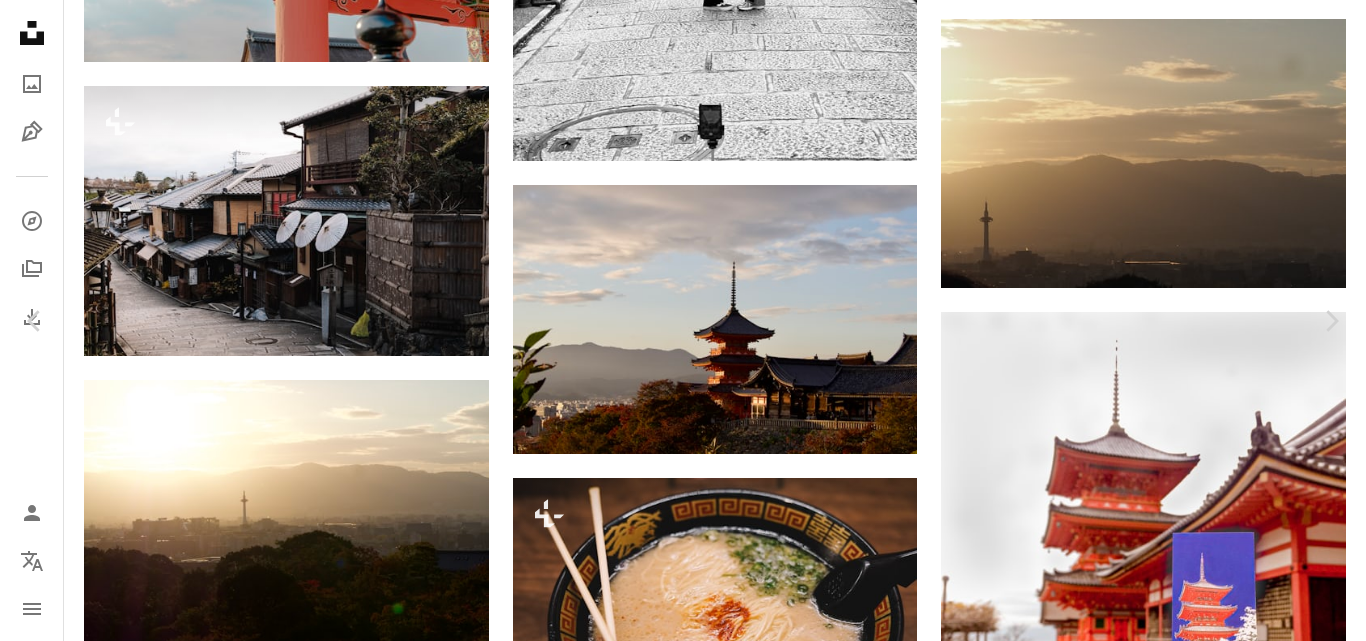 scroll, scrollTop: 200, scrollLeft: 0, axis: vertical 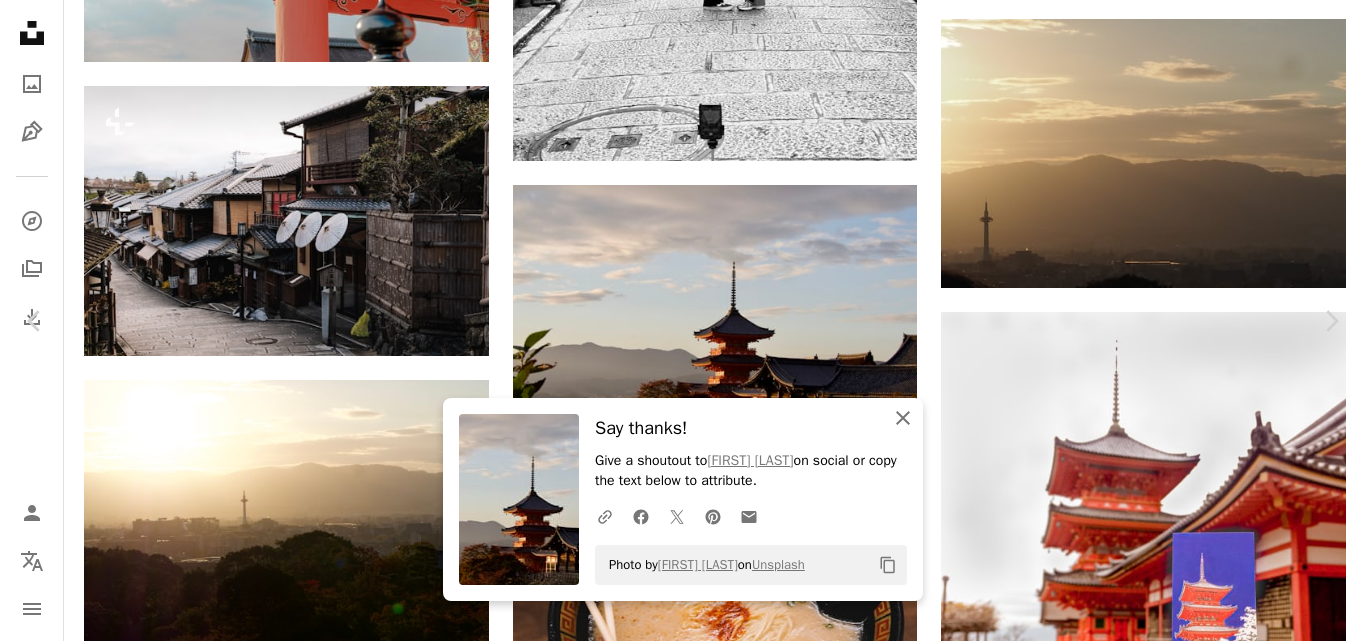 click 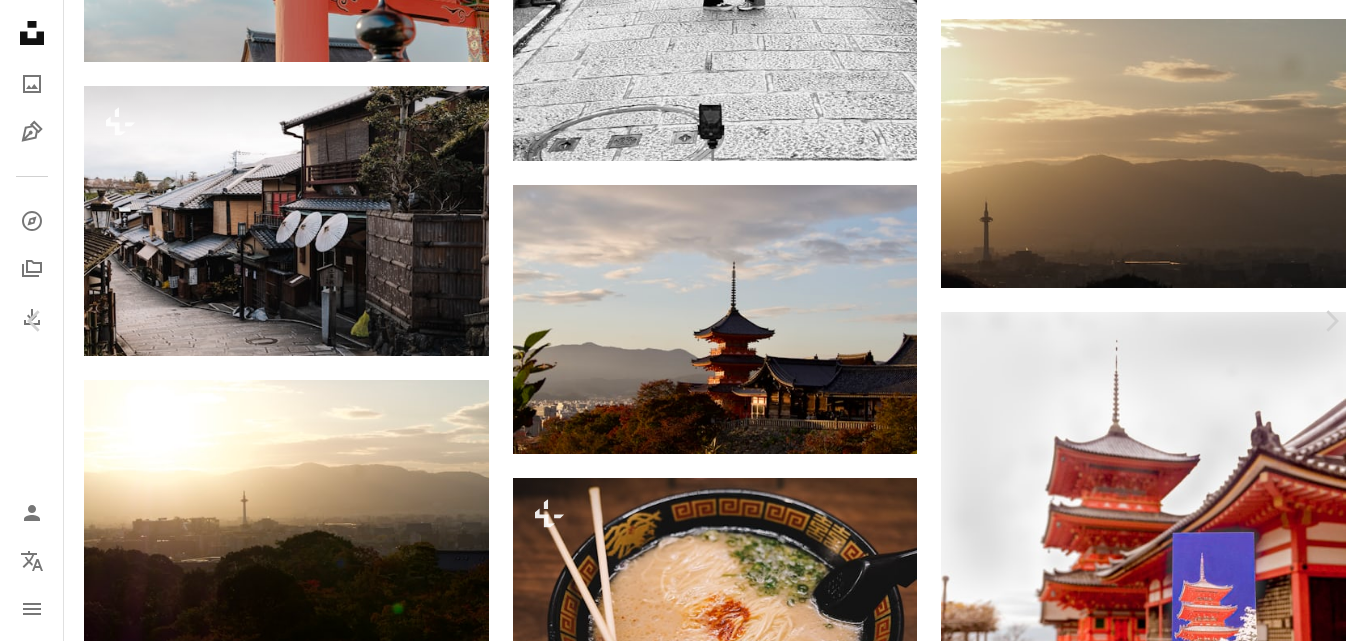 scroll, scrollTop: 4100, scrollLeft: 0, axis: vertical 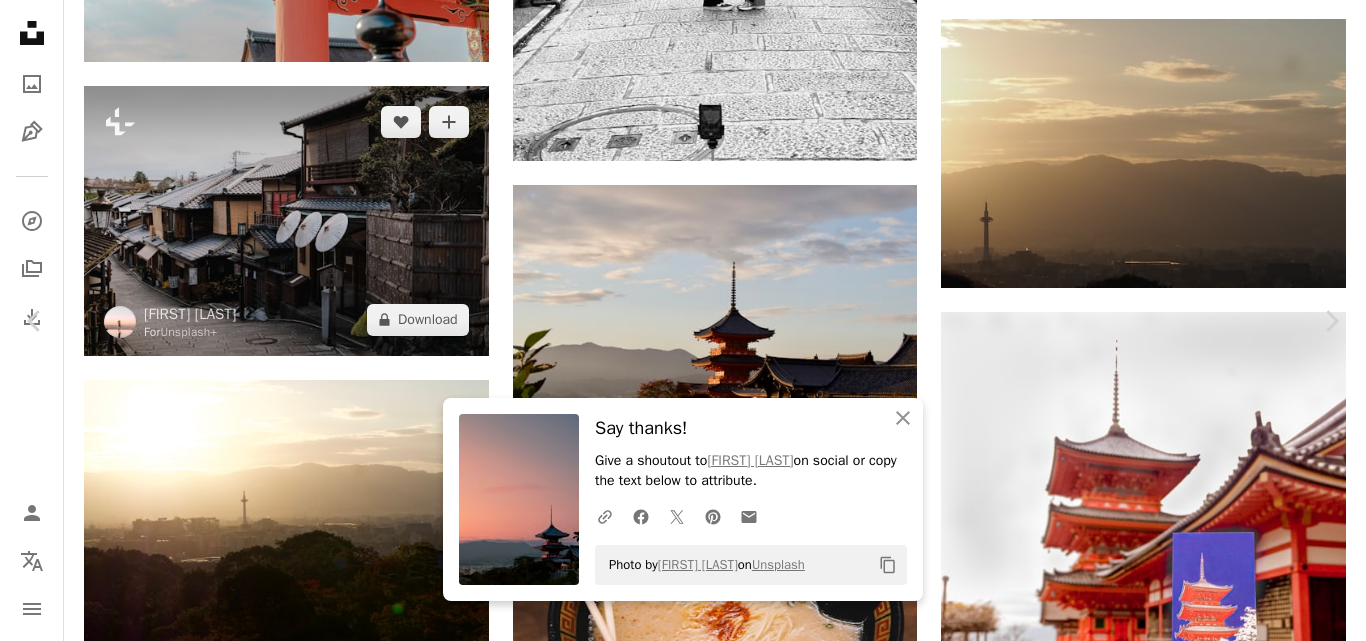 click on "An X shape" at bounding box center [20, 20] 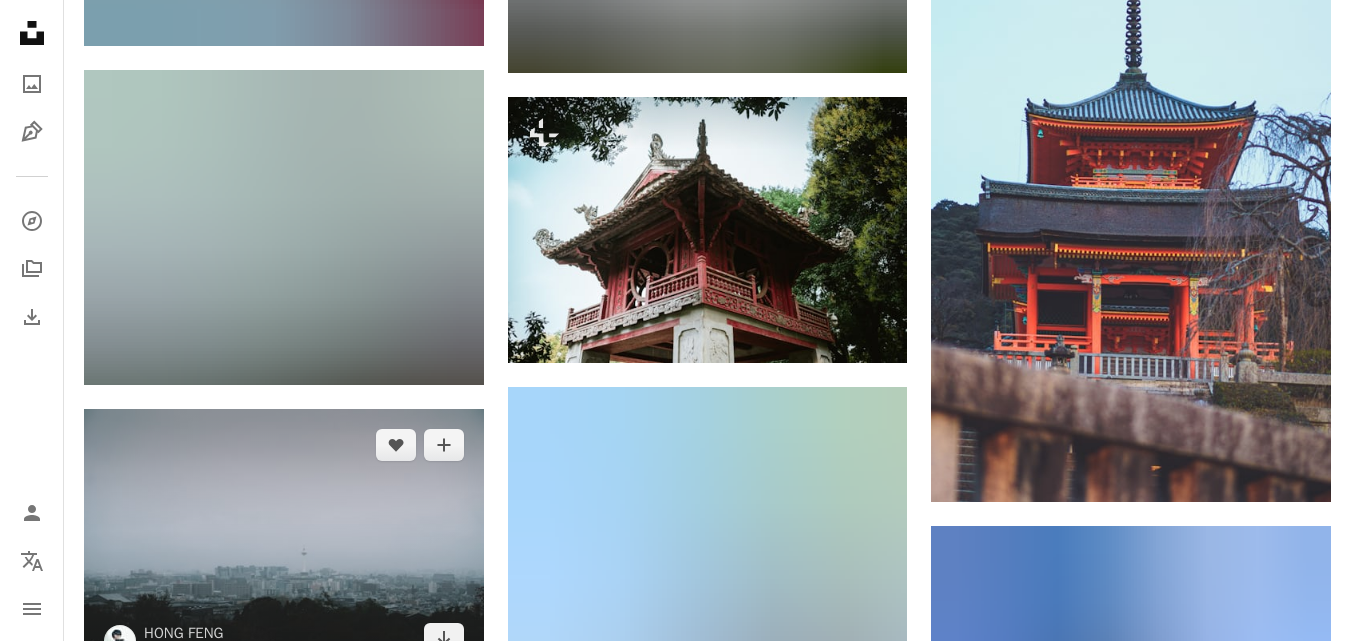 scroll, scrollTop: 9500, scrollLeft: 0, axis: vertical 